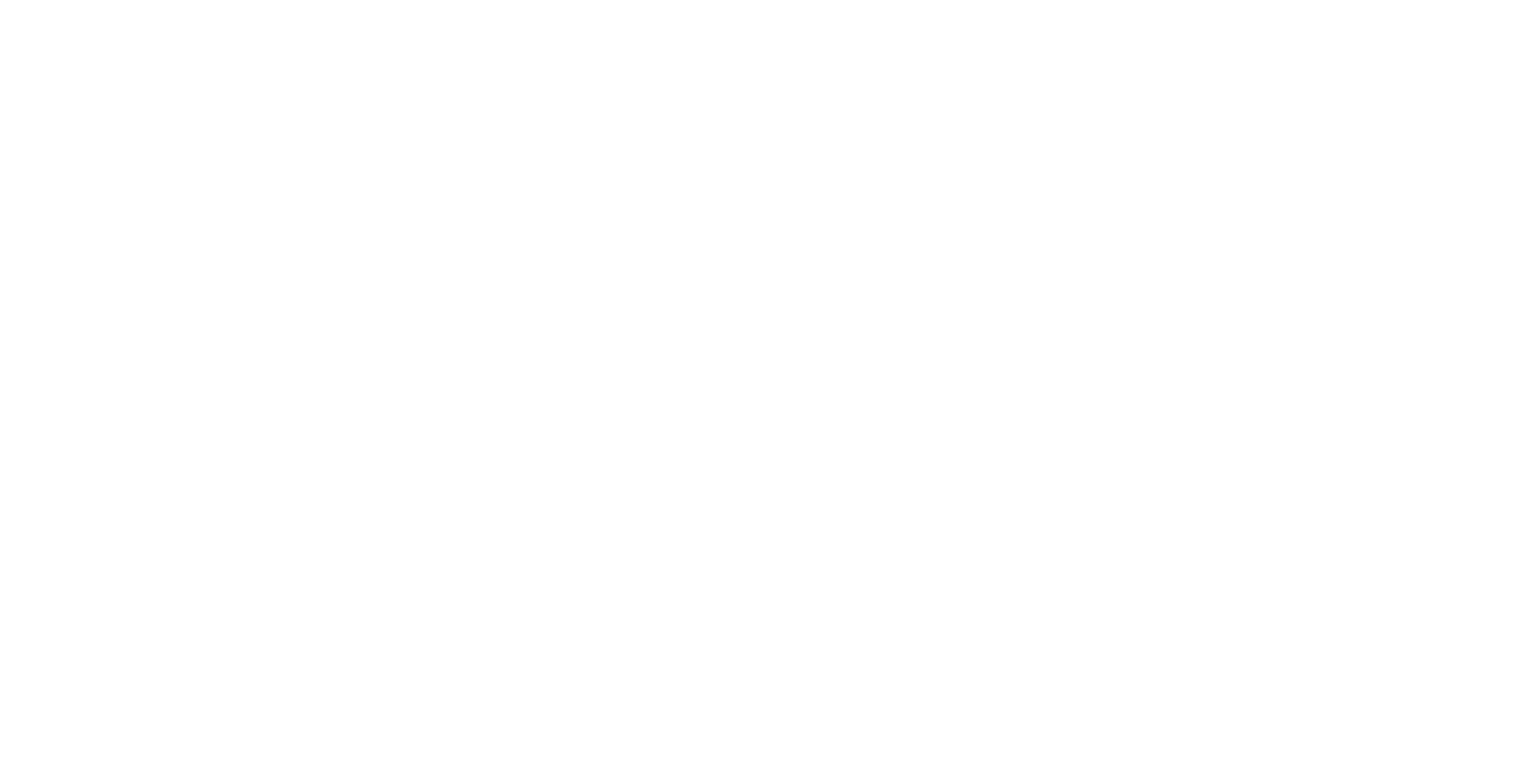 scroll, scrollTop: 0, scrollLeft: 0, axis: both 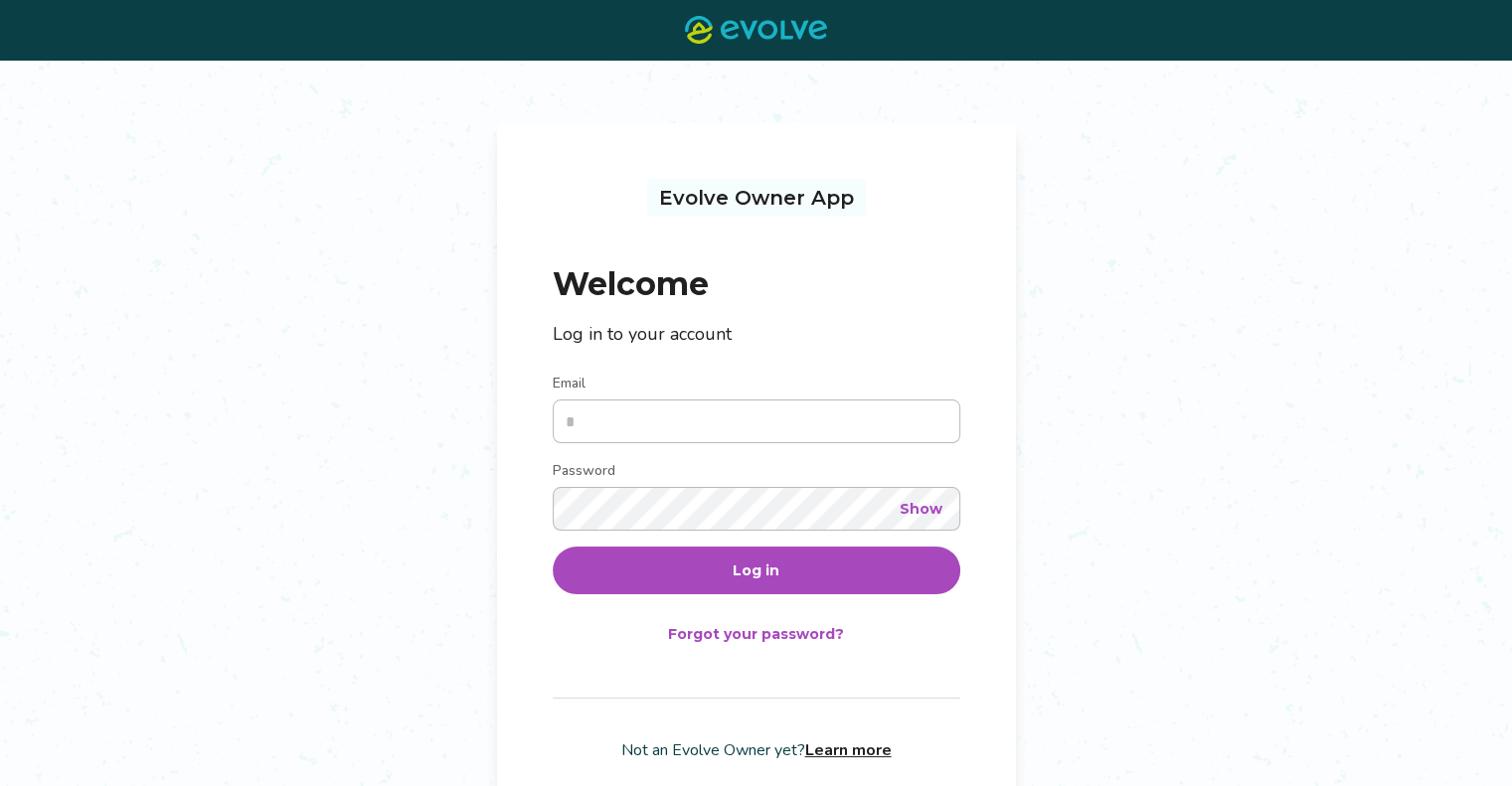 click on "Email" at bounding box center [756, 421] 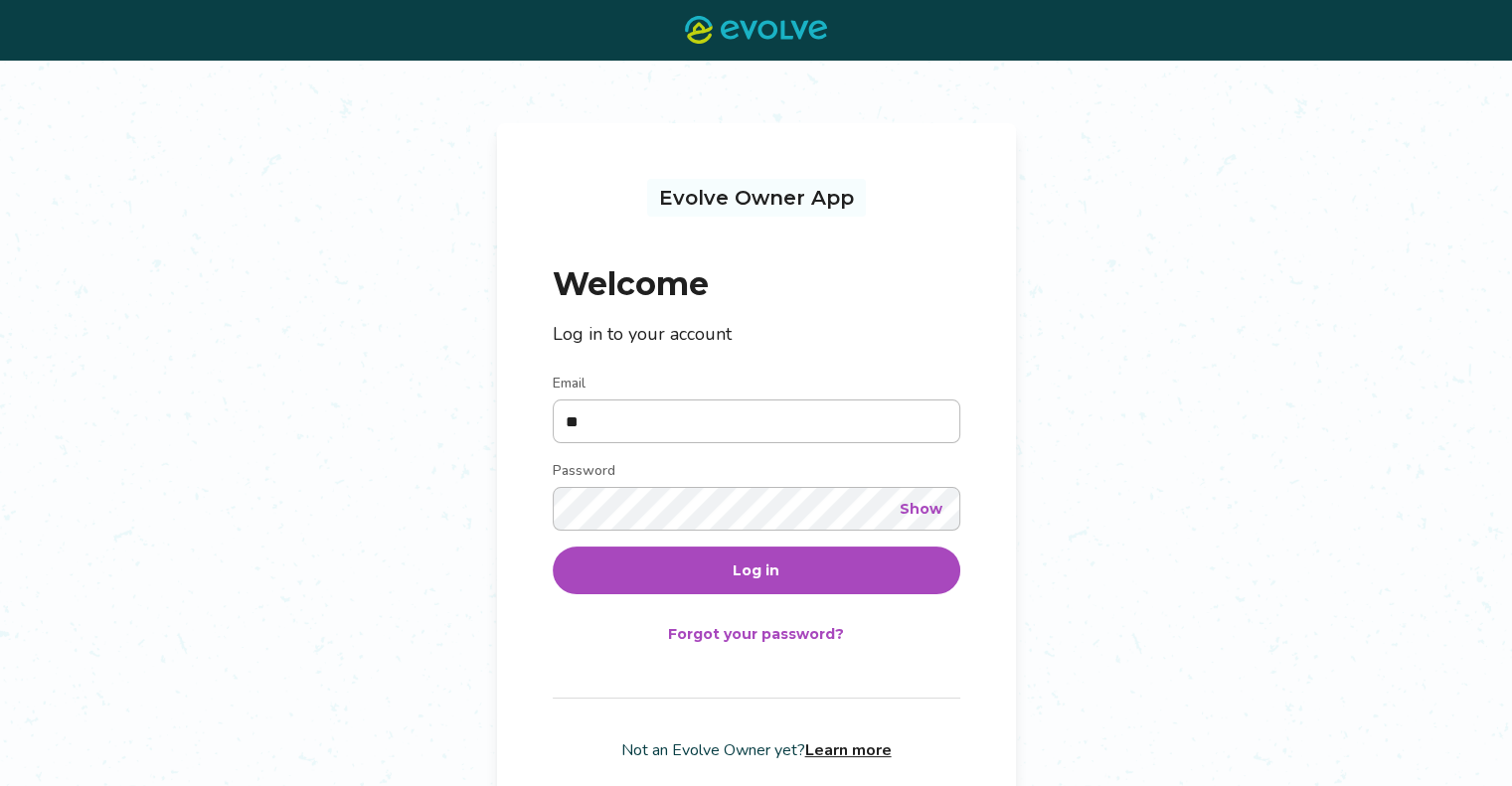 type on "**********" 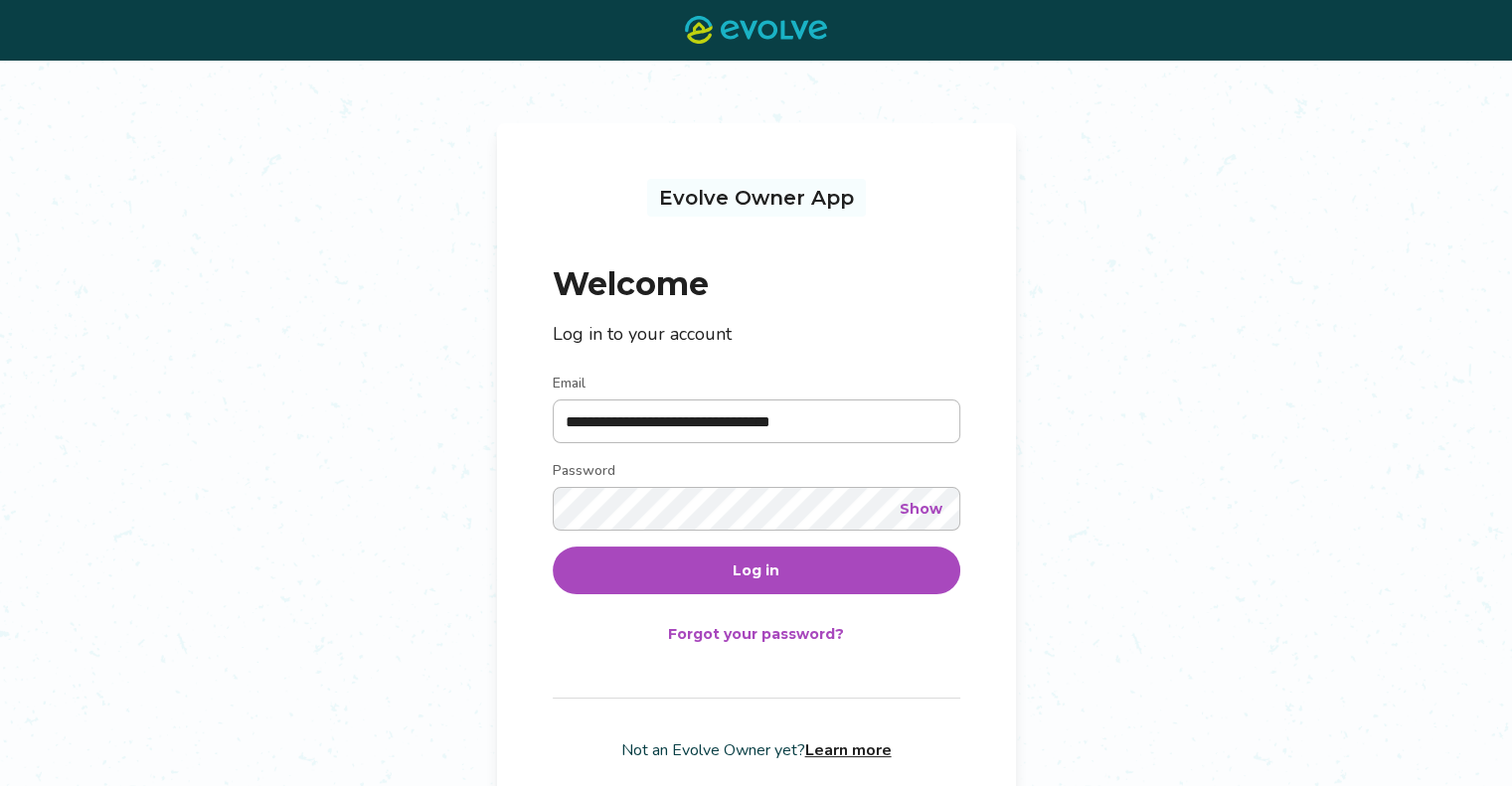 click on "Log in" at bounding box center [756, 570] 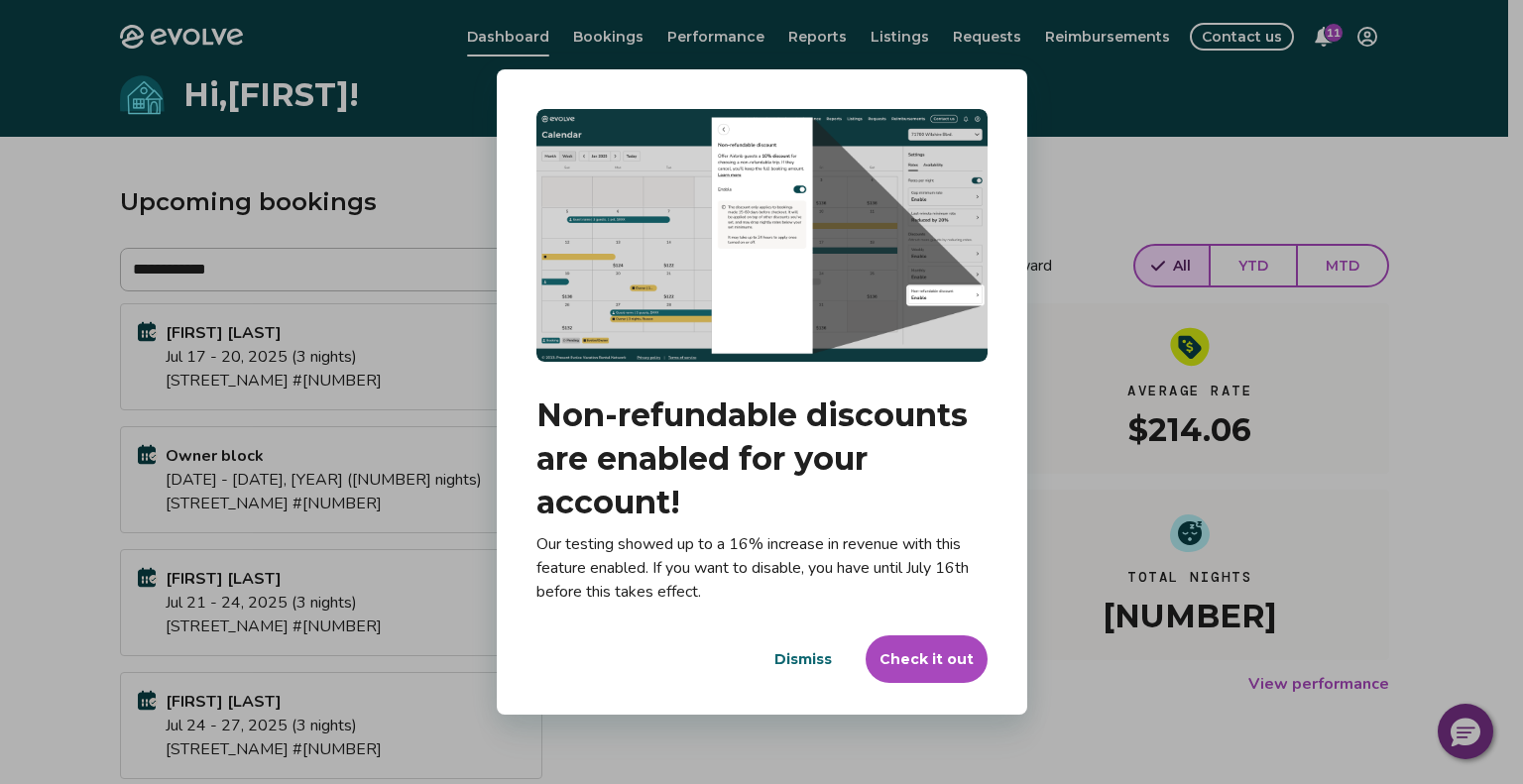 click on "Dismiss" at bounding box center (803, 659) 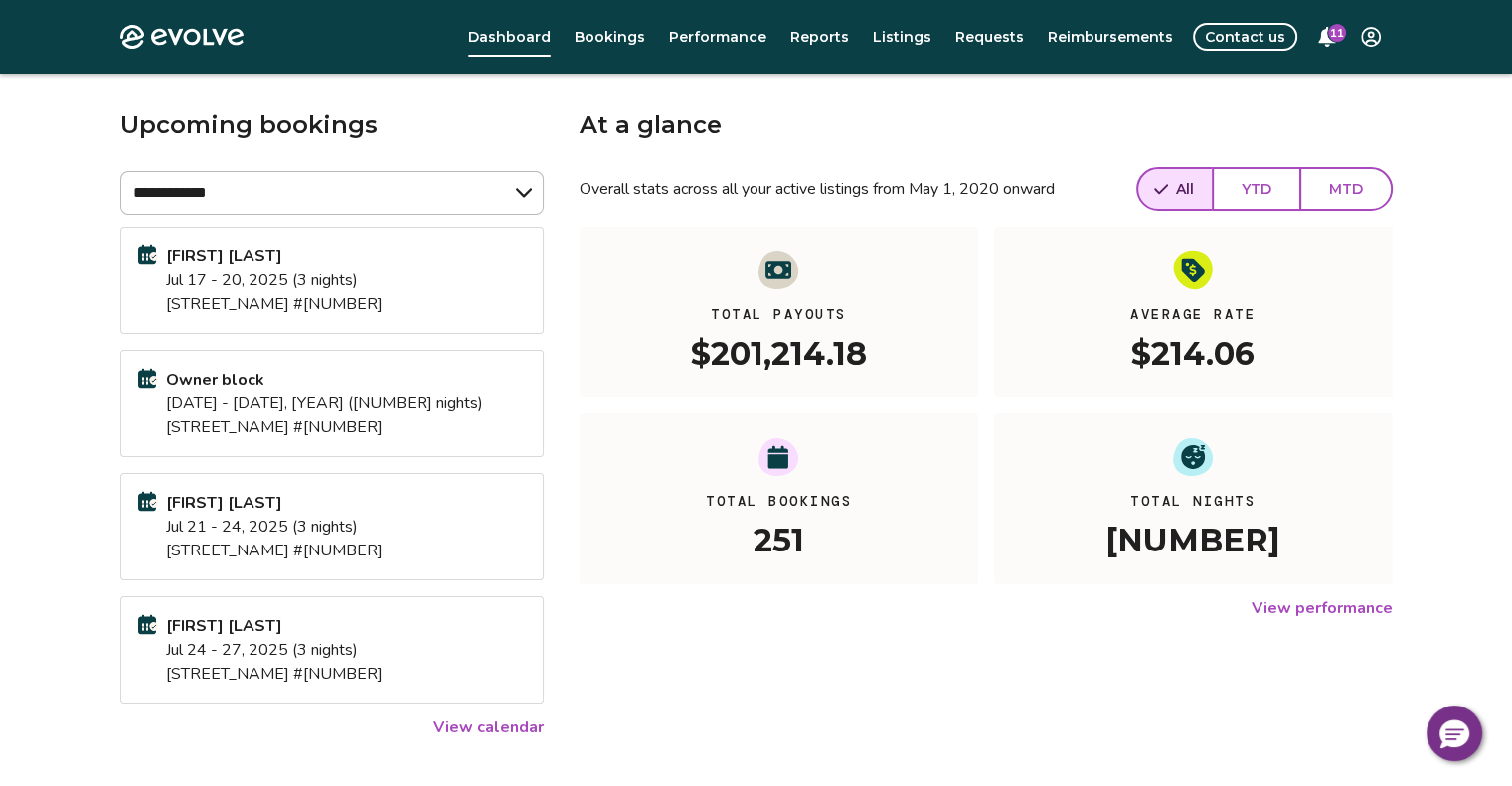 scroll, scrollTop: 99, scrollLeft: 0, axis: vertical 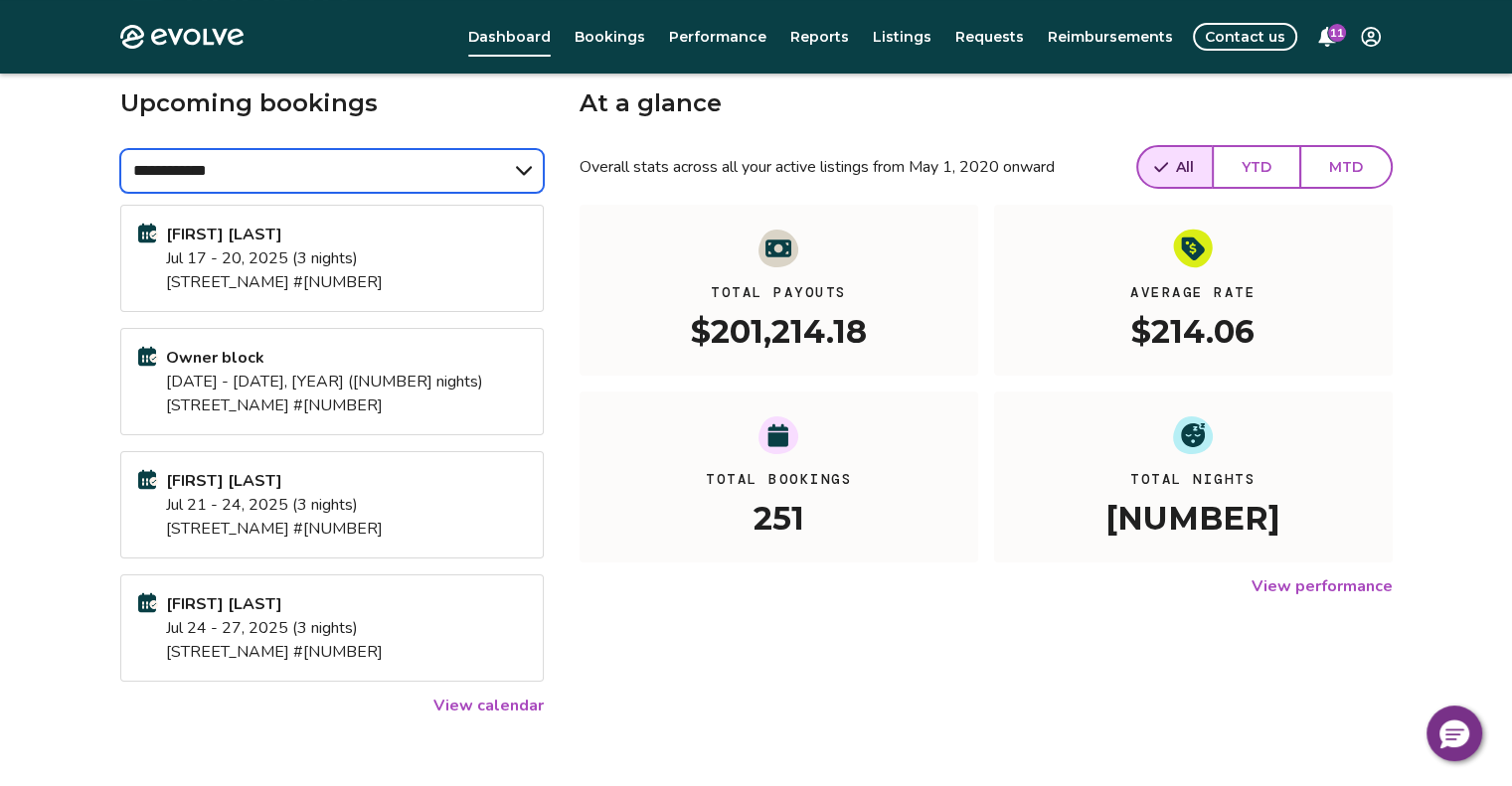 click on "**********" at bounding box center [332, 171] 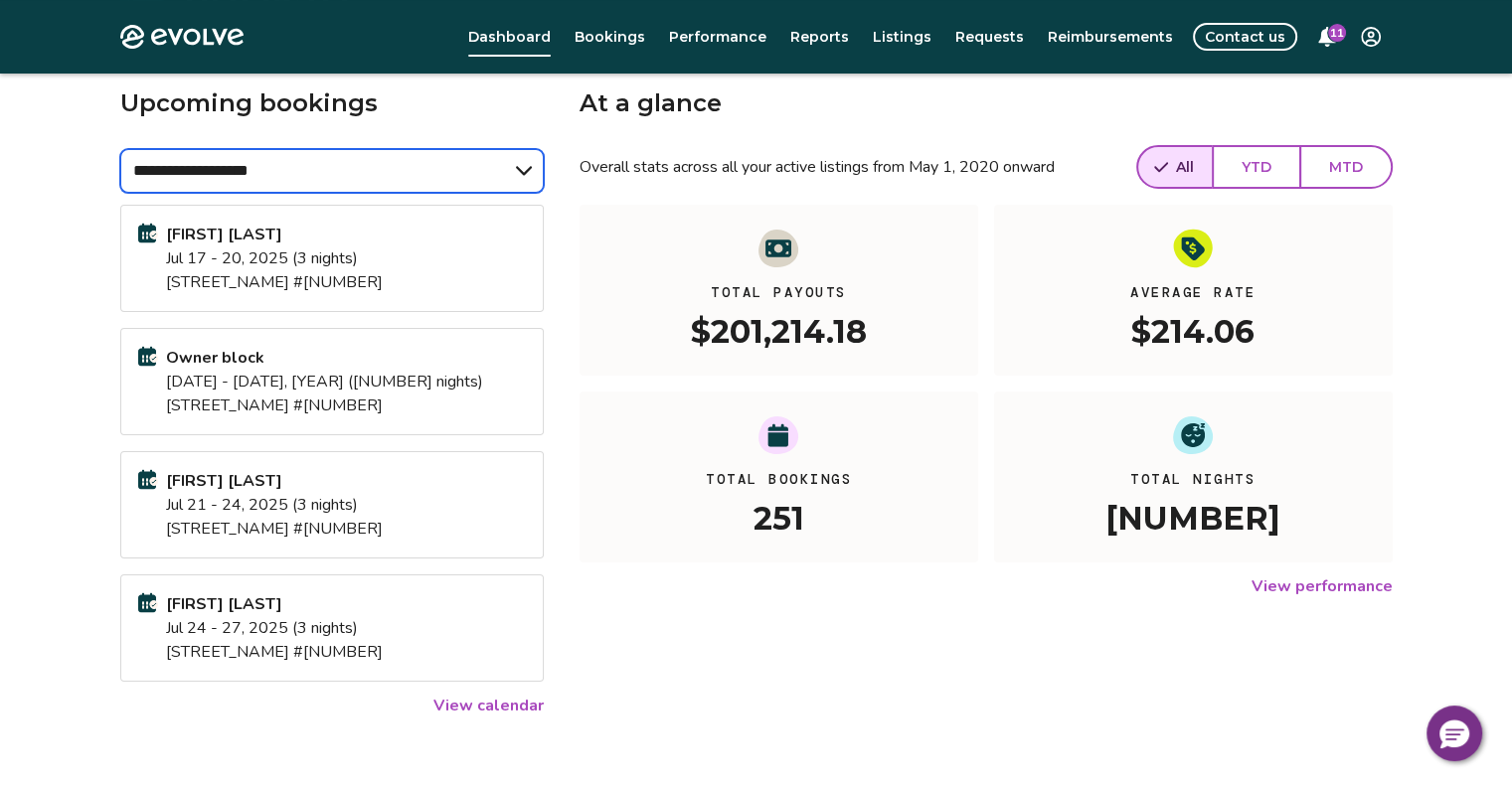 click on "**********" at bounding box center [332, 171] 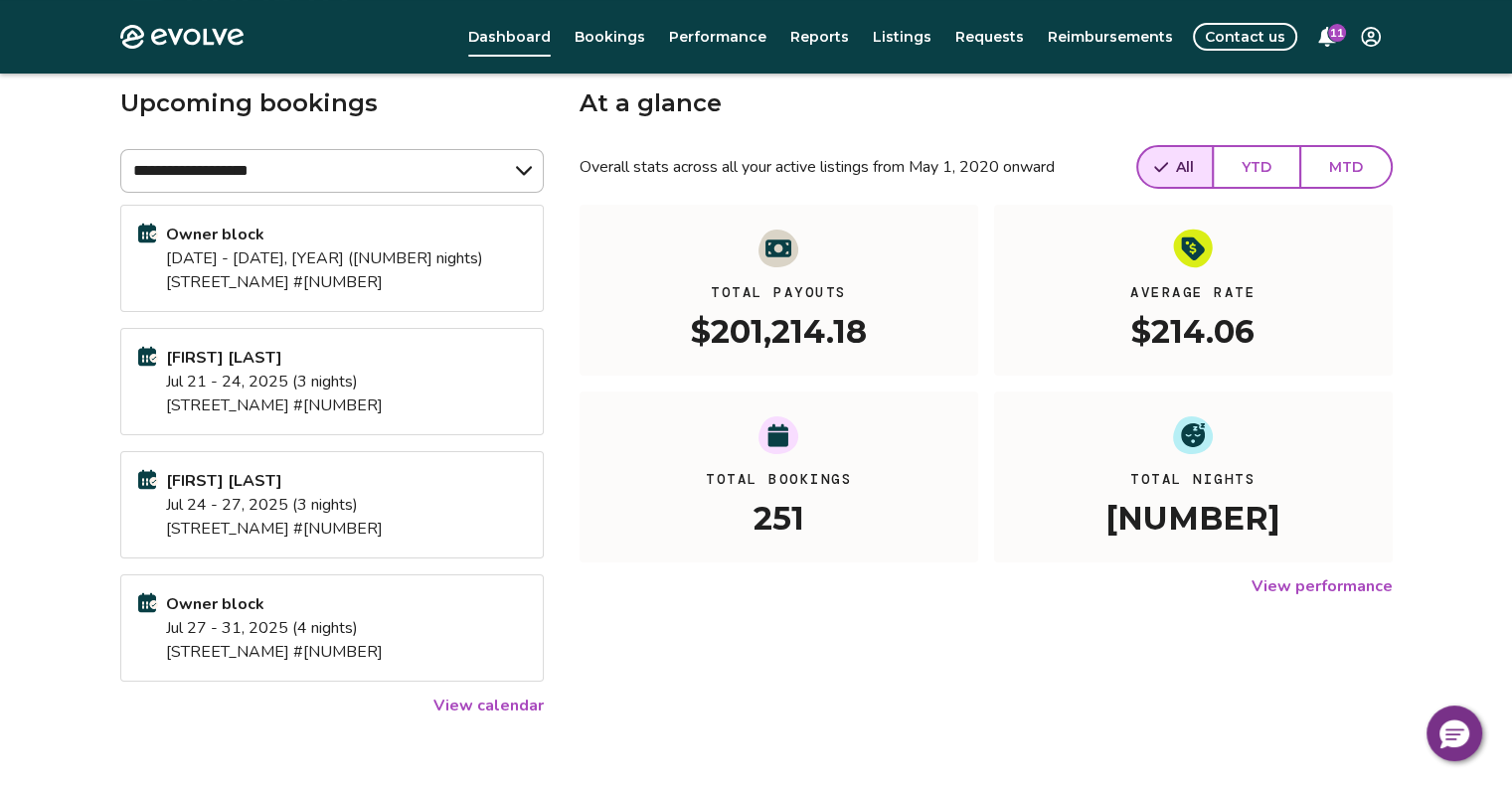 click on "All" at bounding box center [1185, 167] 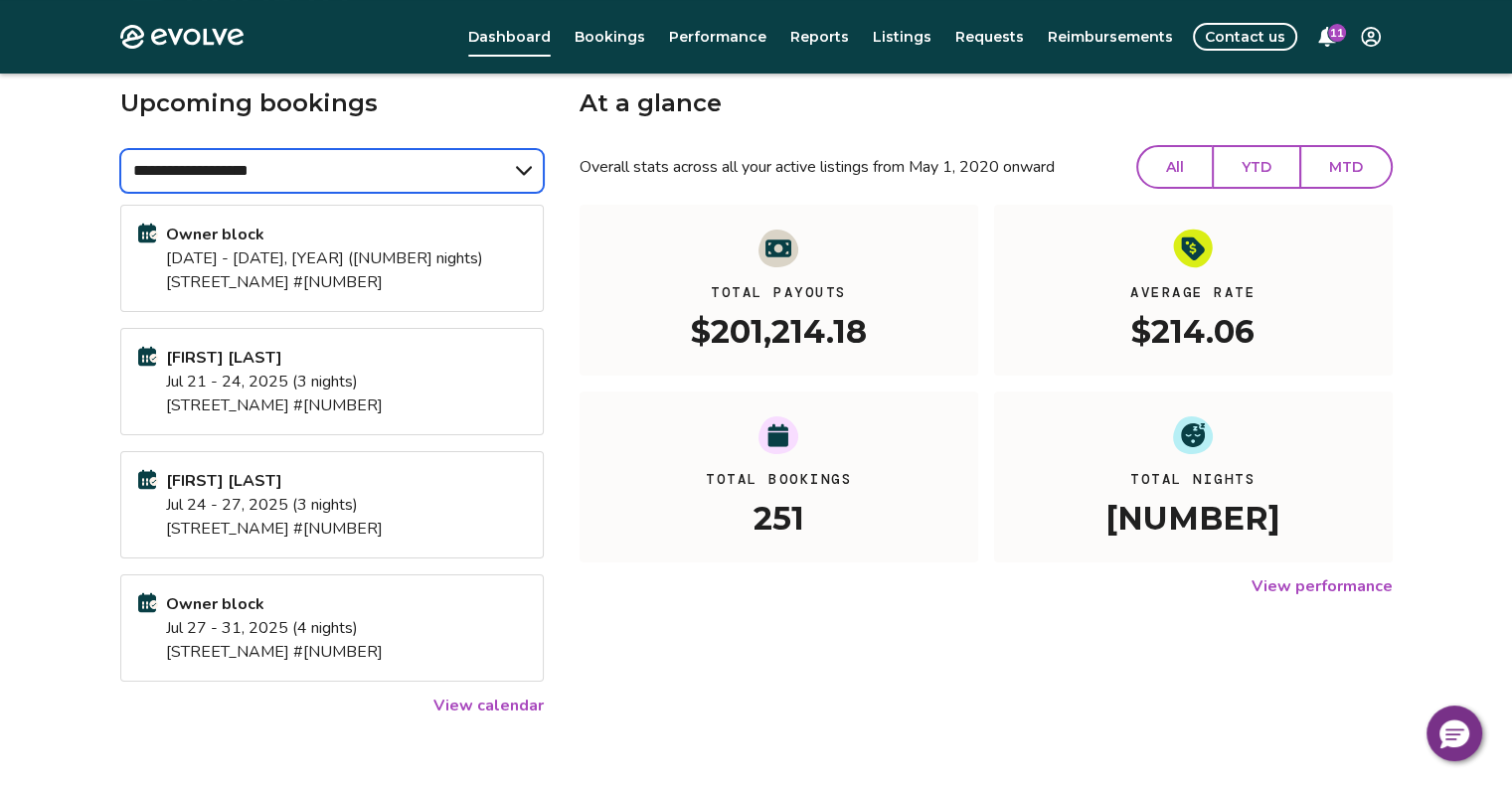 click on "**********" at bounding box center (332, 171) 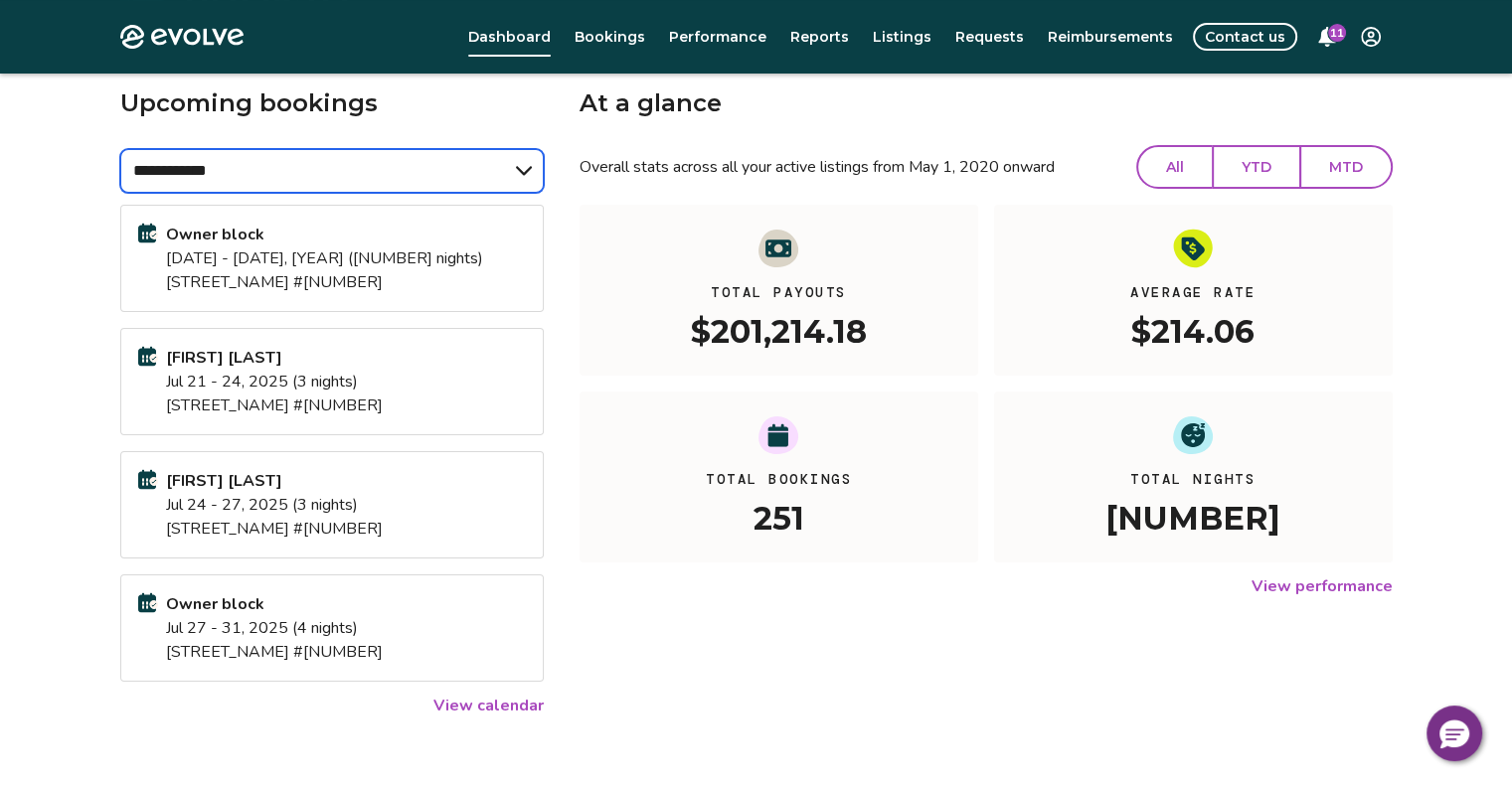 click on "**********" at bounding box center [332, 171] 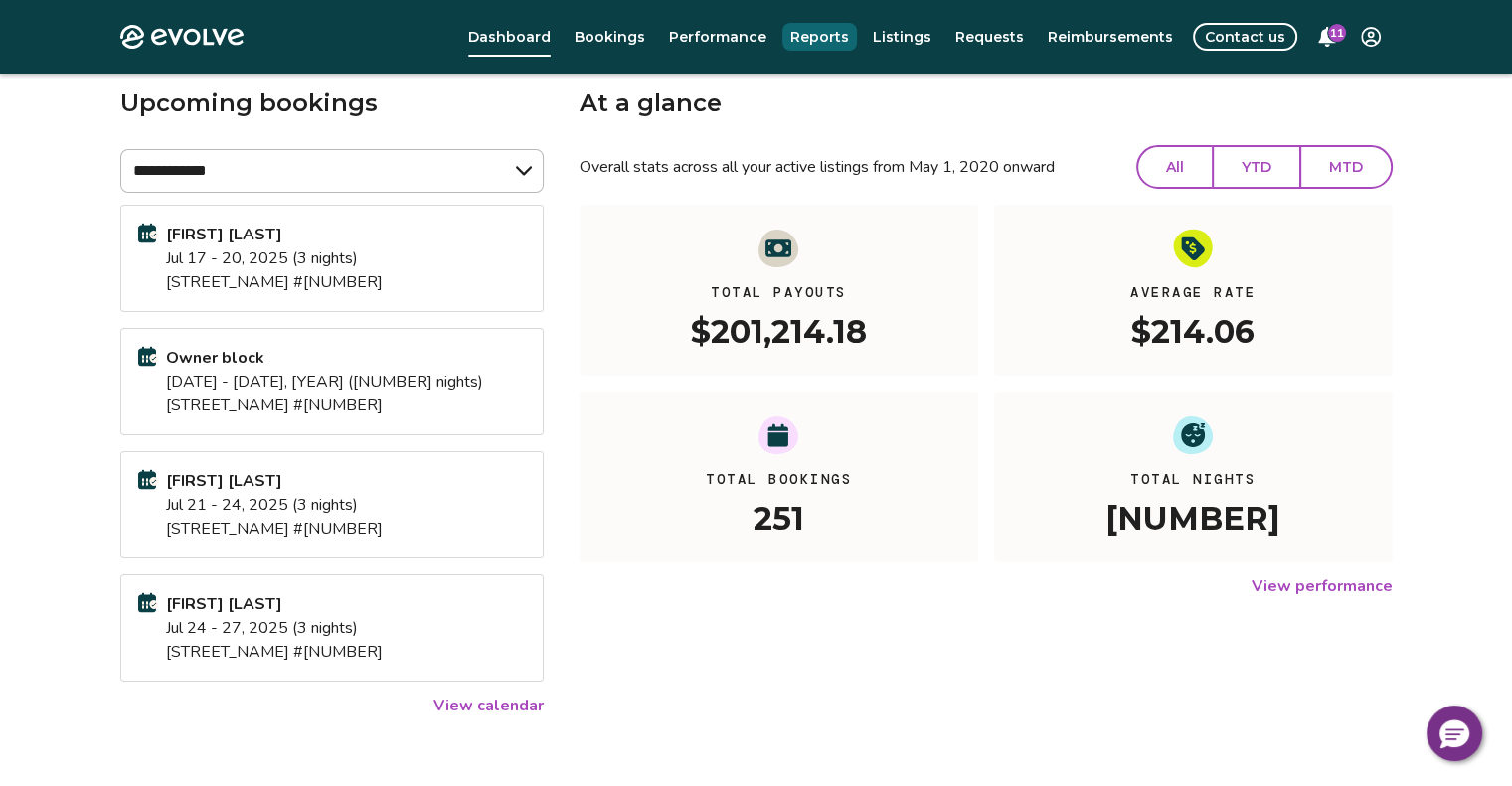 click on "Reports" at bounding box center (819, 37) 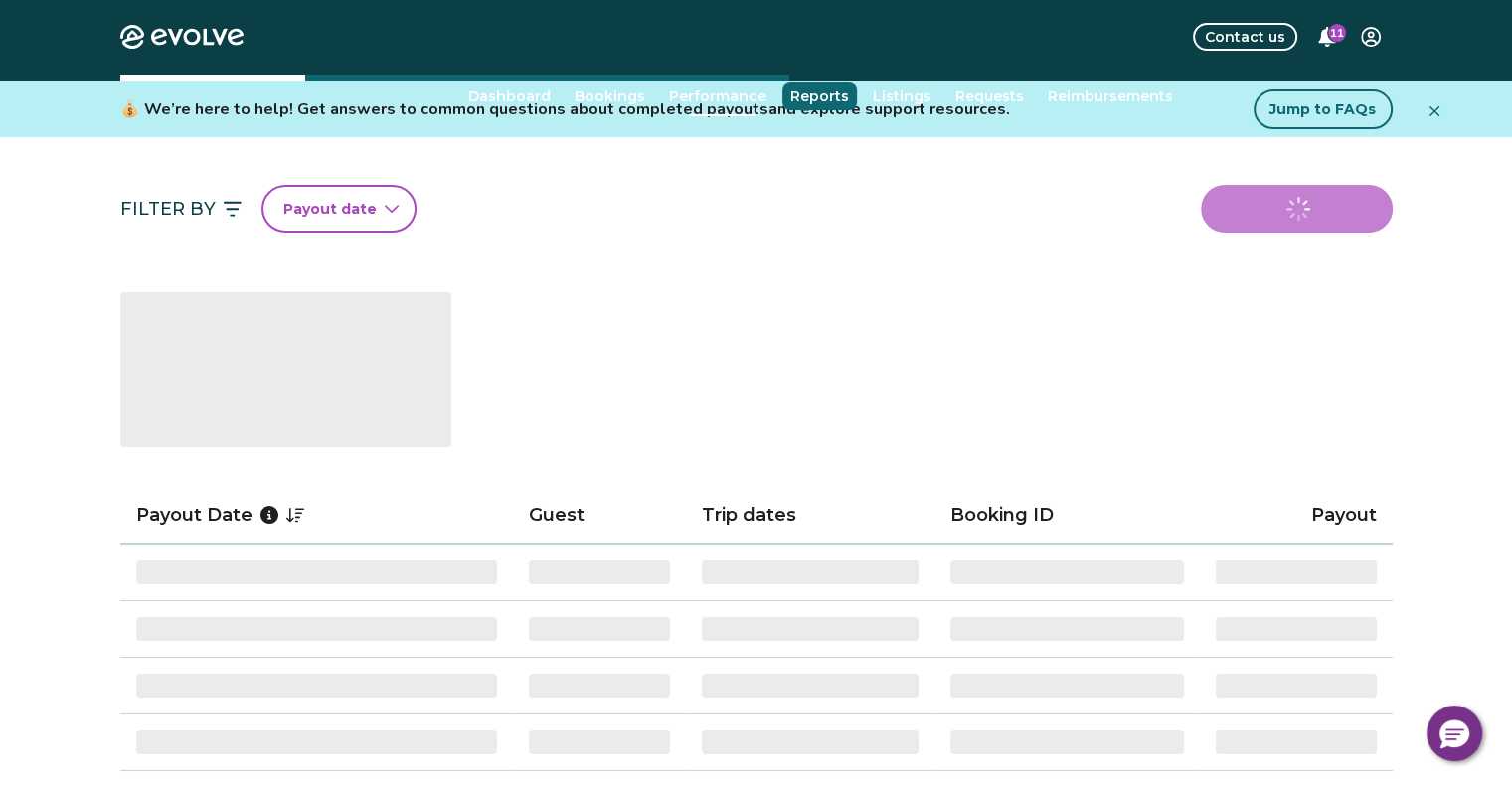 scroll, scrollTop: 0, scrollLeft: 0, axis: both 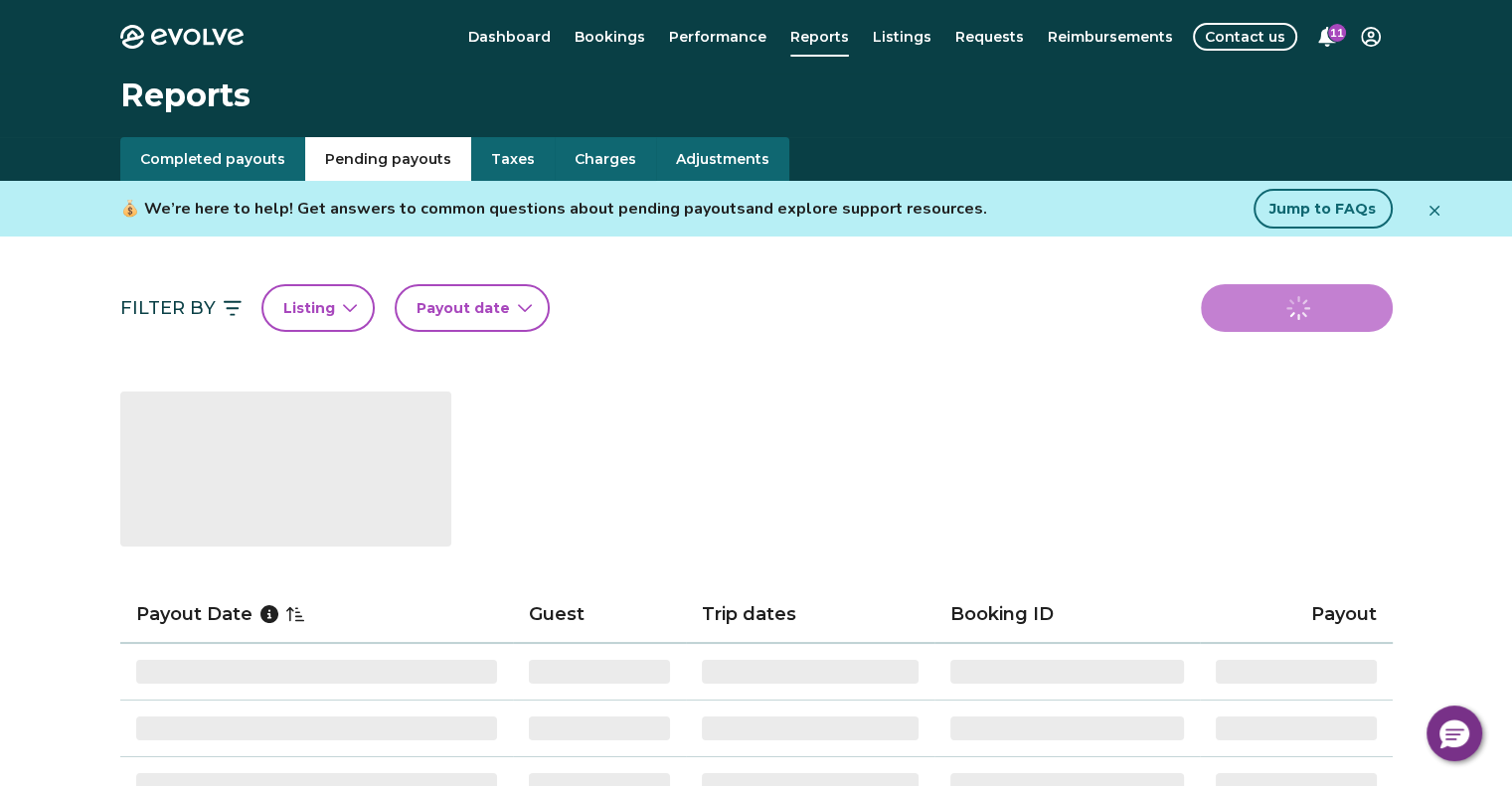 click on "Pending payouts" at bounding box center [388, 159] 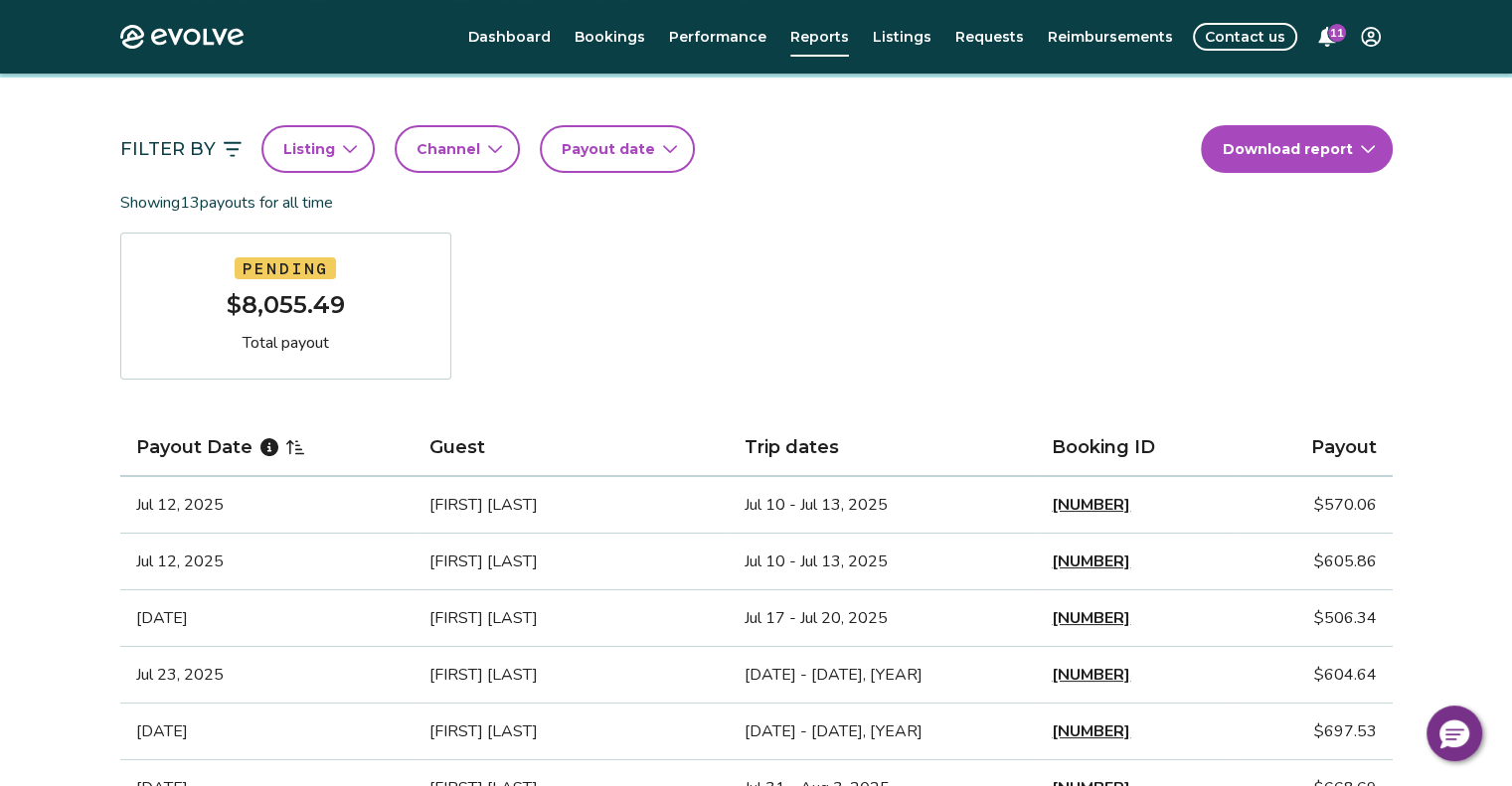 scroll, scrollTop: 99, scrollLeft: 0, axis: vertical 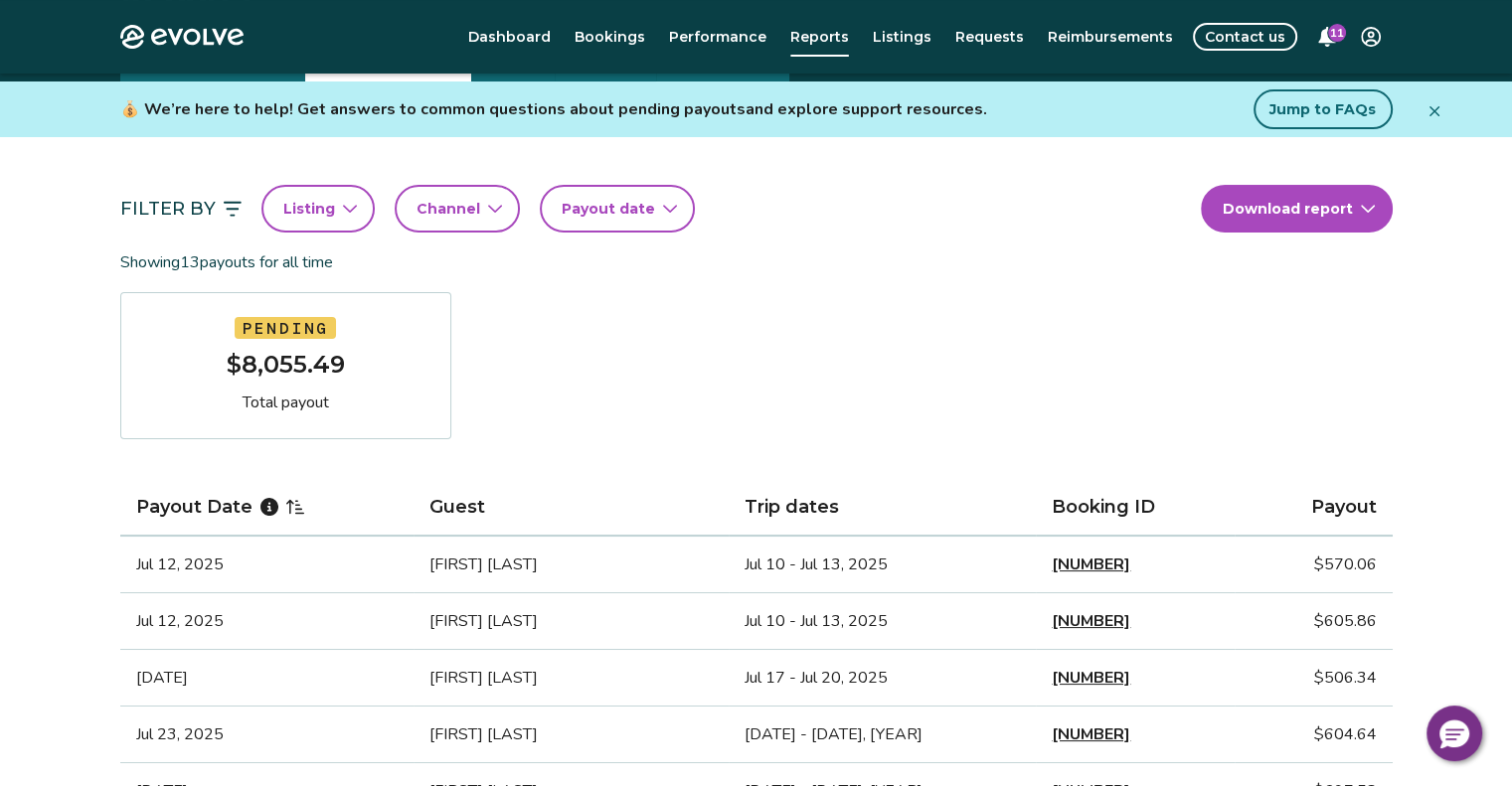 click 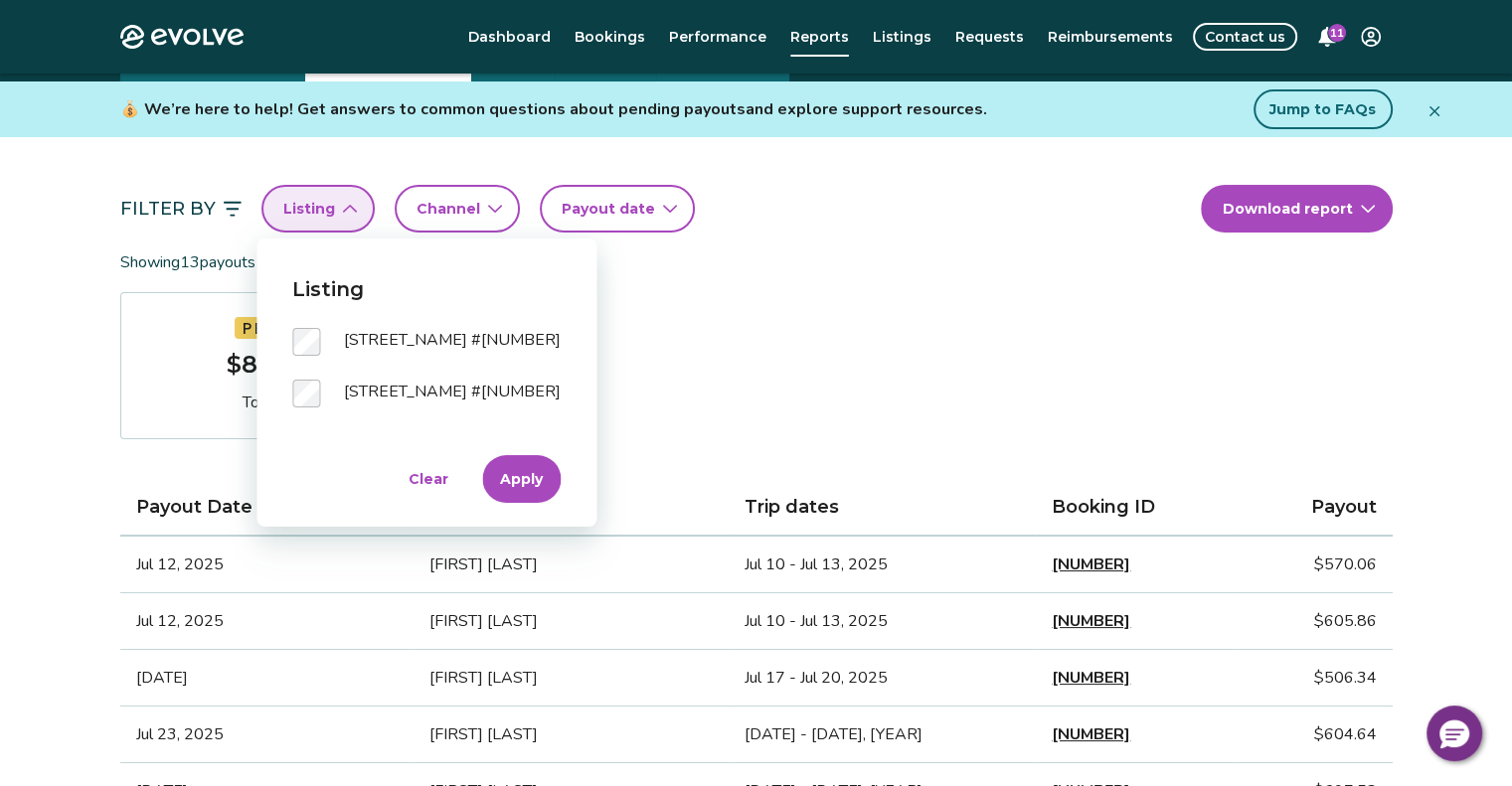 click on "Apply" at bounding box center (521, 479) 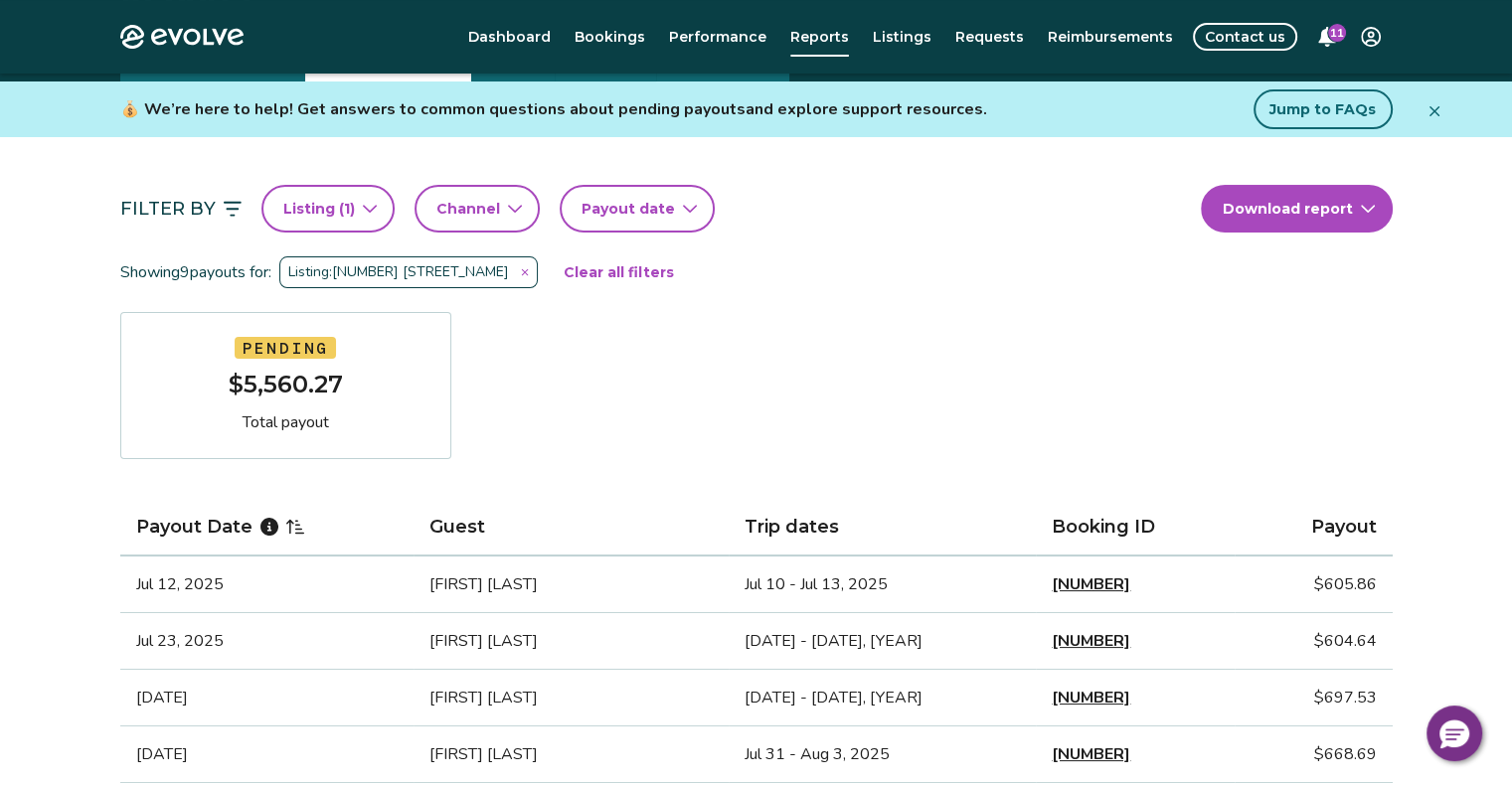 click on "Listing ( 1 )" at bounding box center (328, 209) 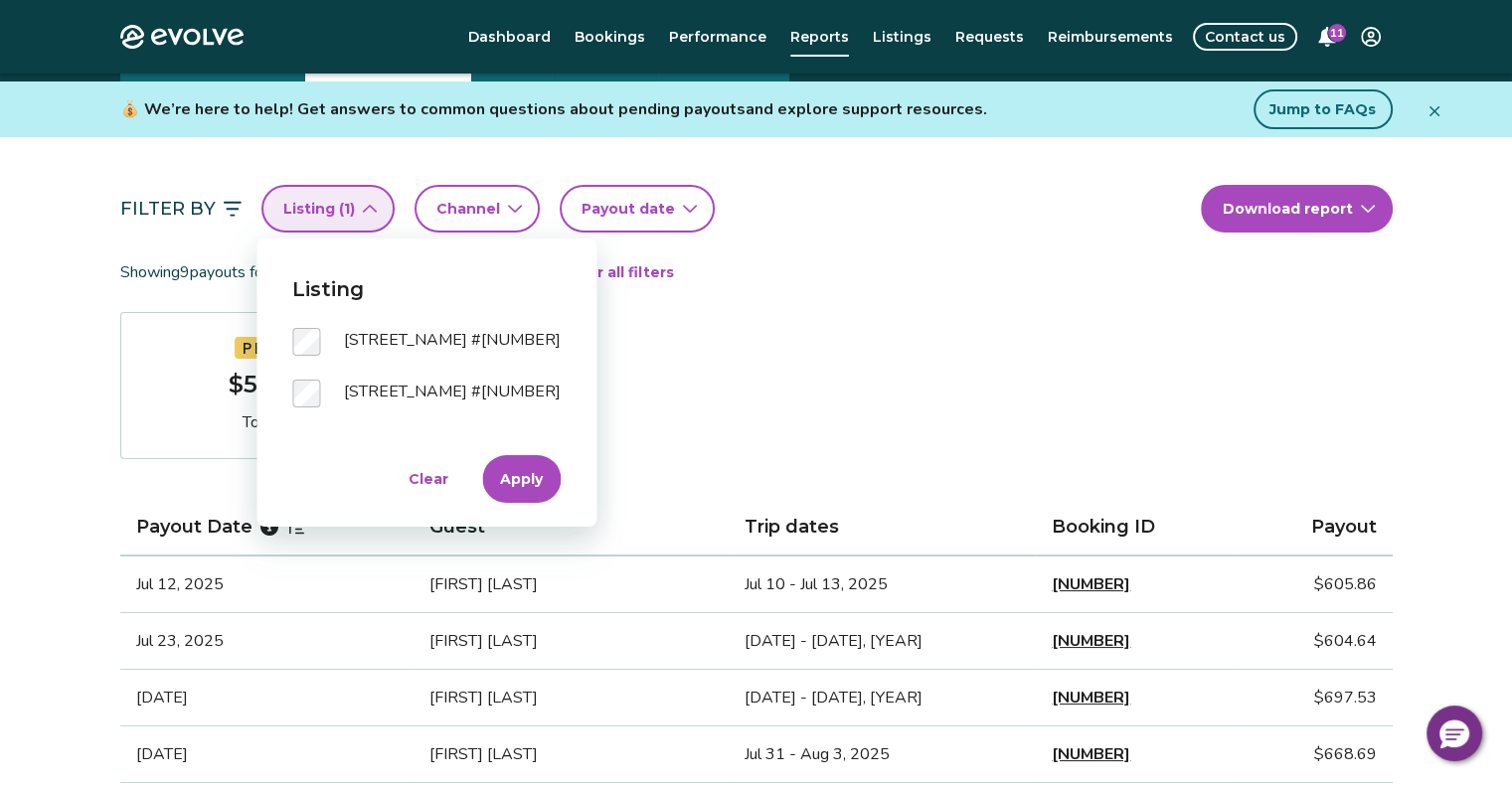 click on "Apply" at bounding box center [521, 479] 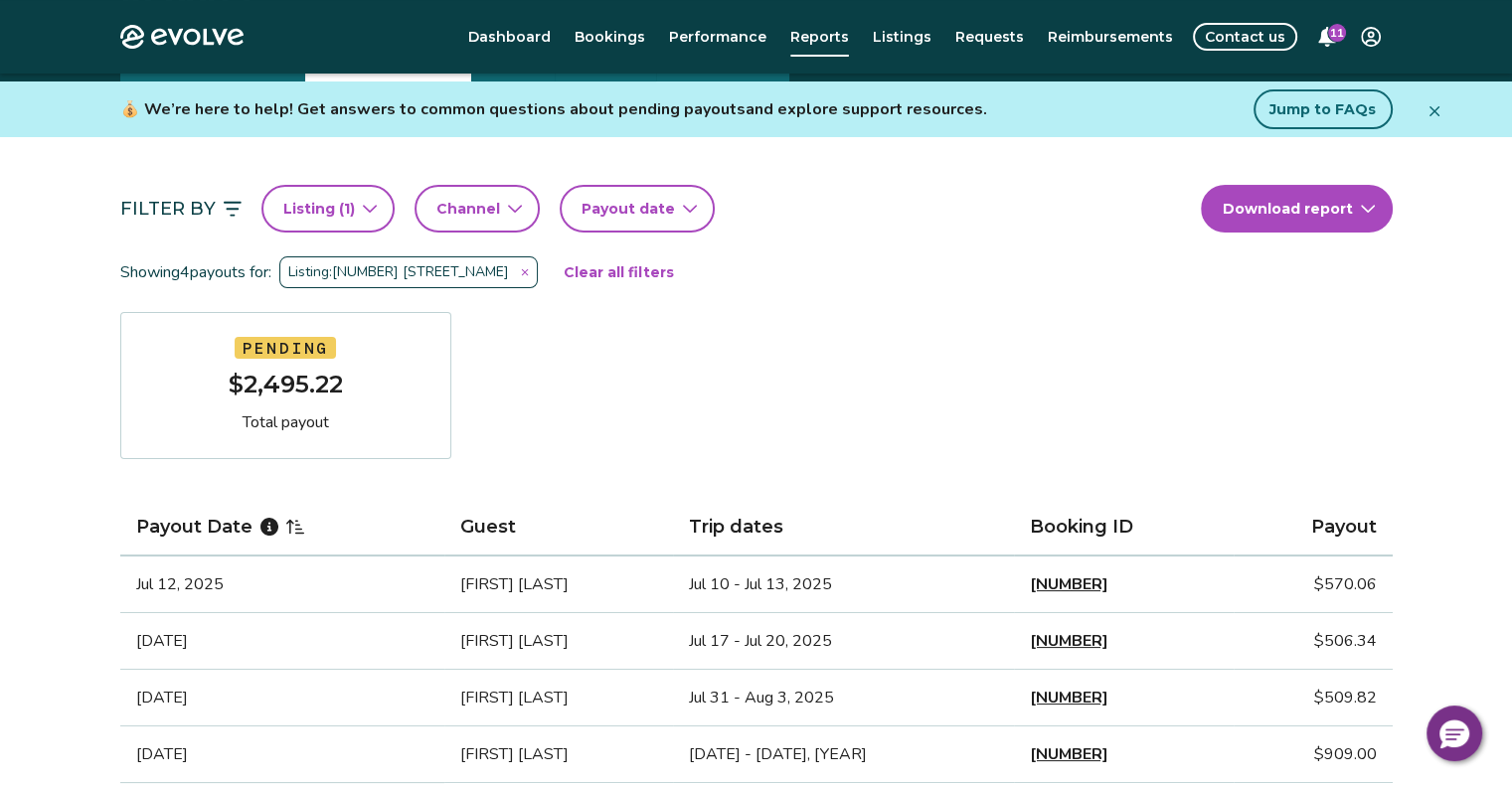 click 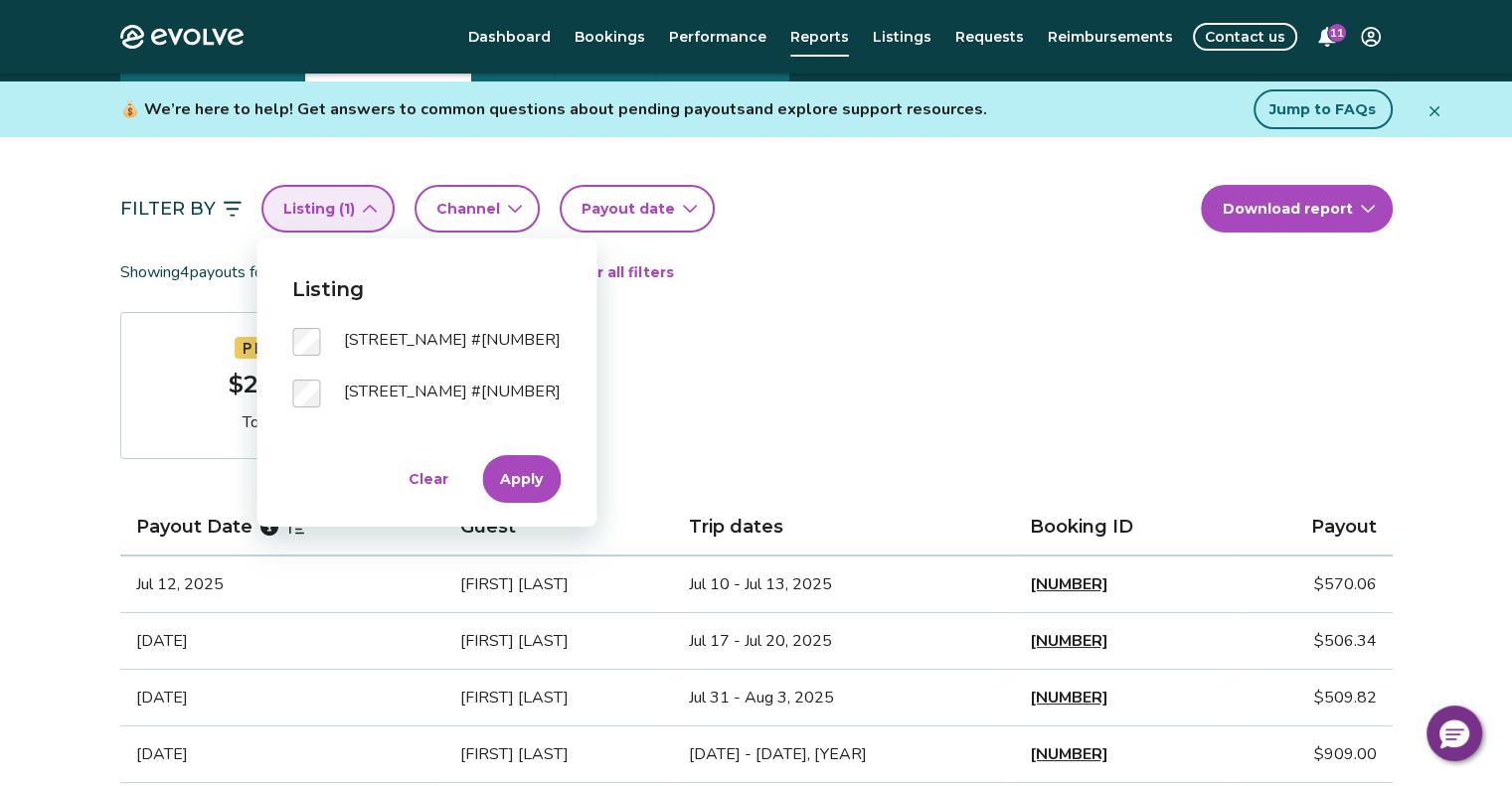 click on "Apply" at bounding box center (521, 479) 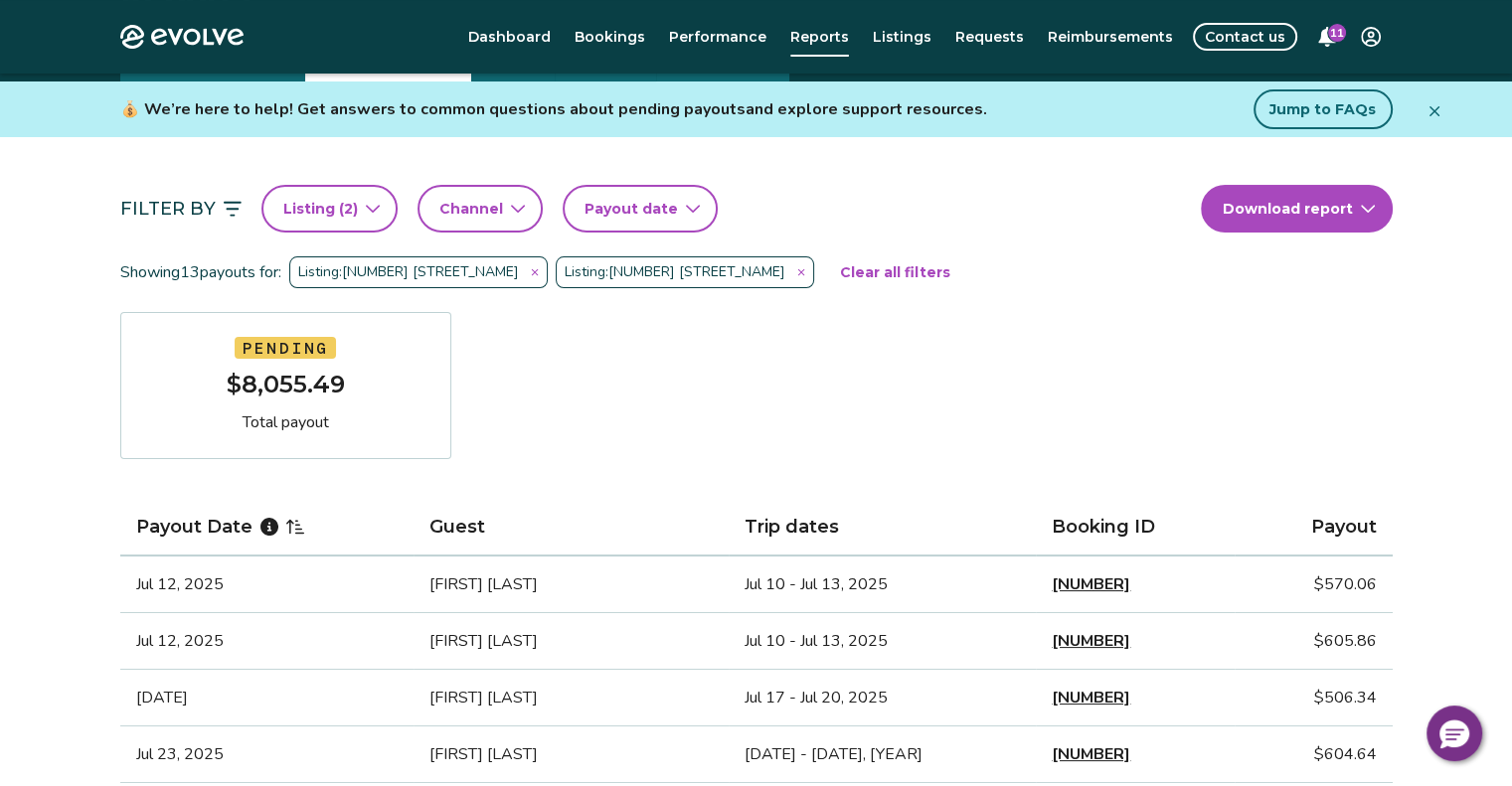 click 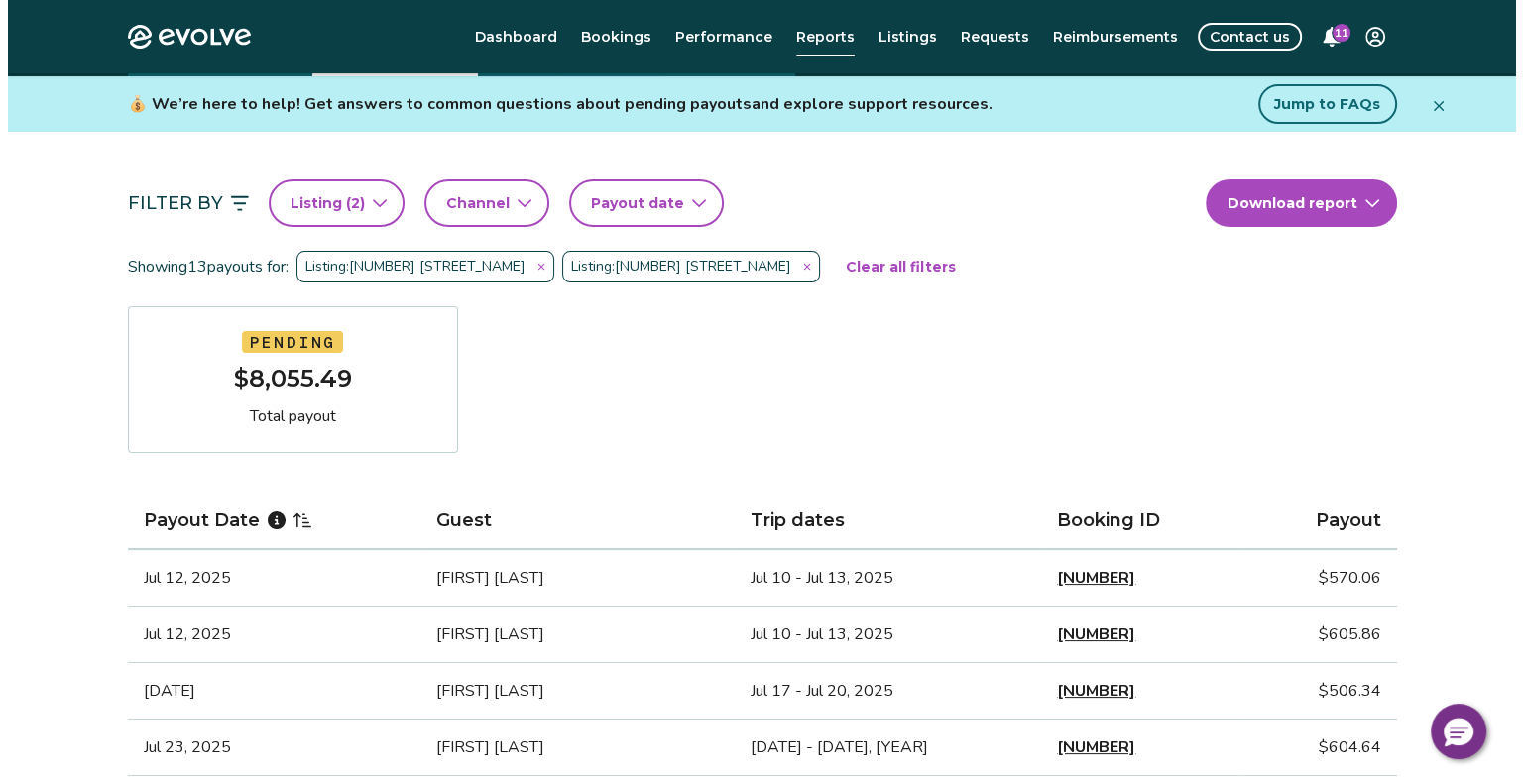 scroll, scrollTop: 99, scrollLeft: 0, axis: vertical 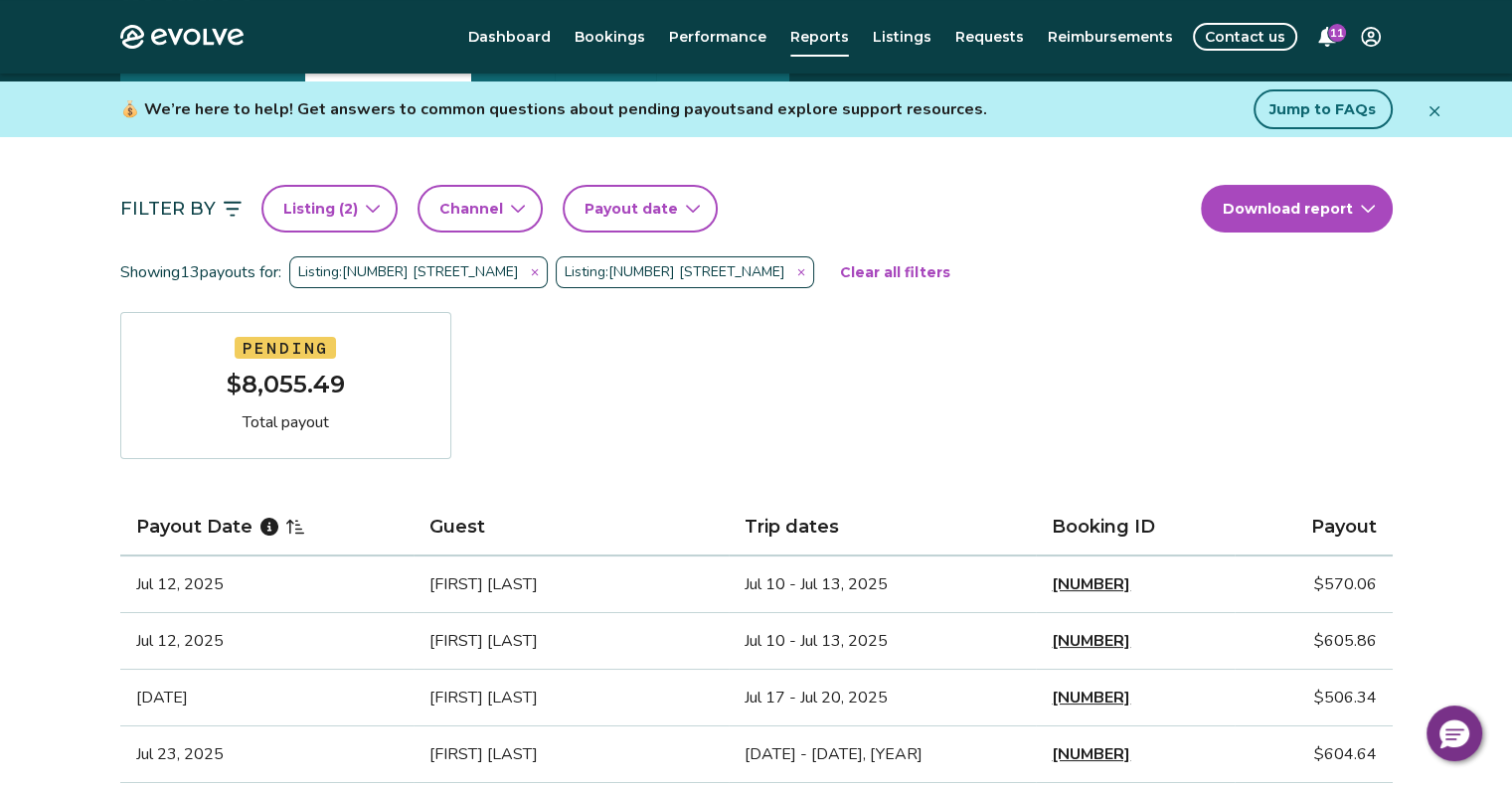 click on "11" at bounding box center [1337, 33] 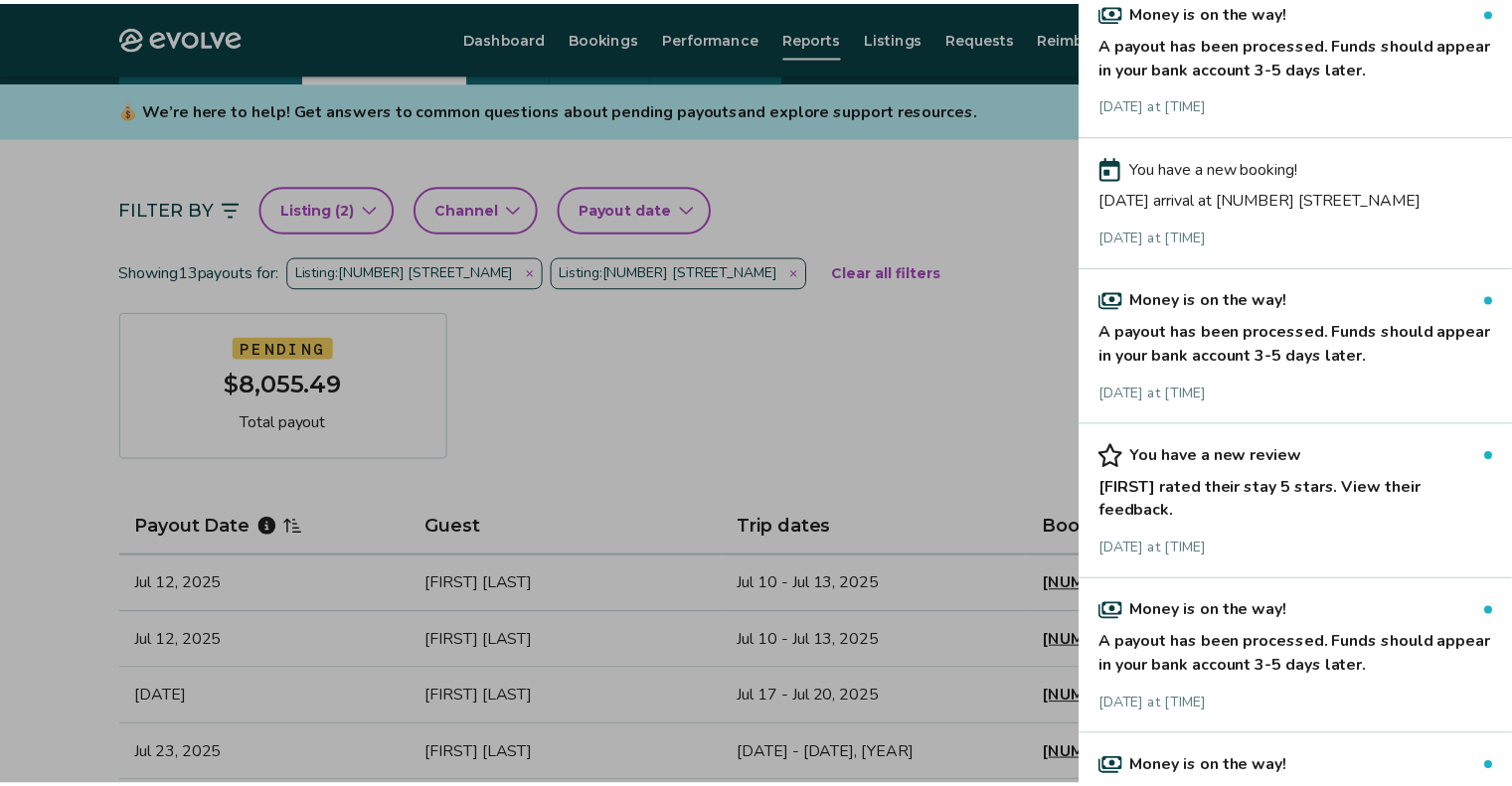 scroll, scrollTop: 0, scrollLeft: 0, axis: both 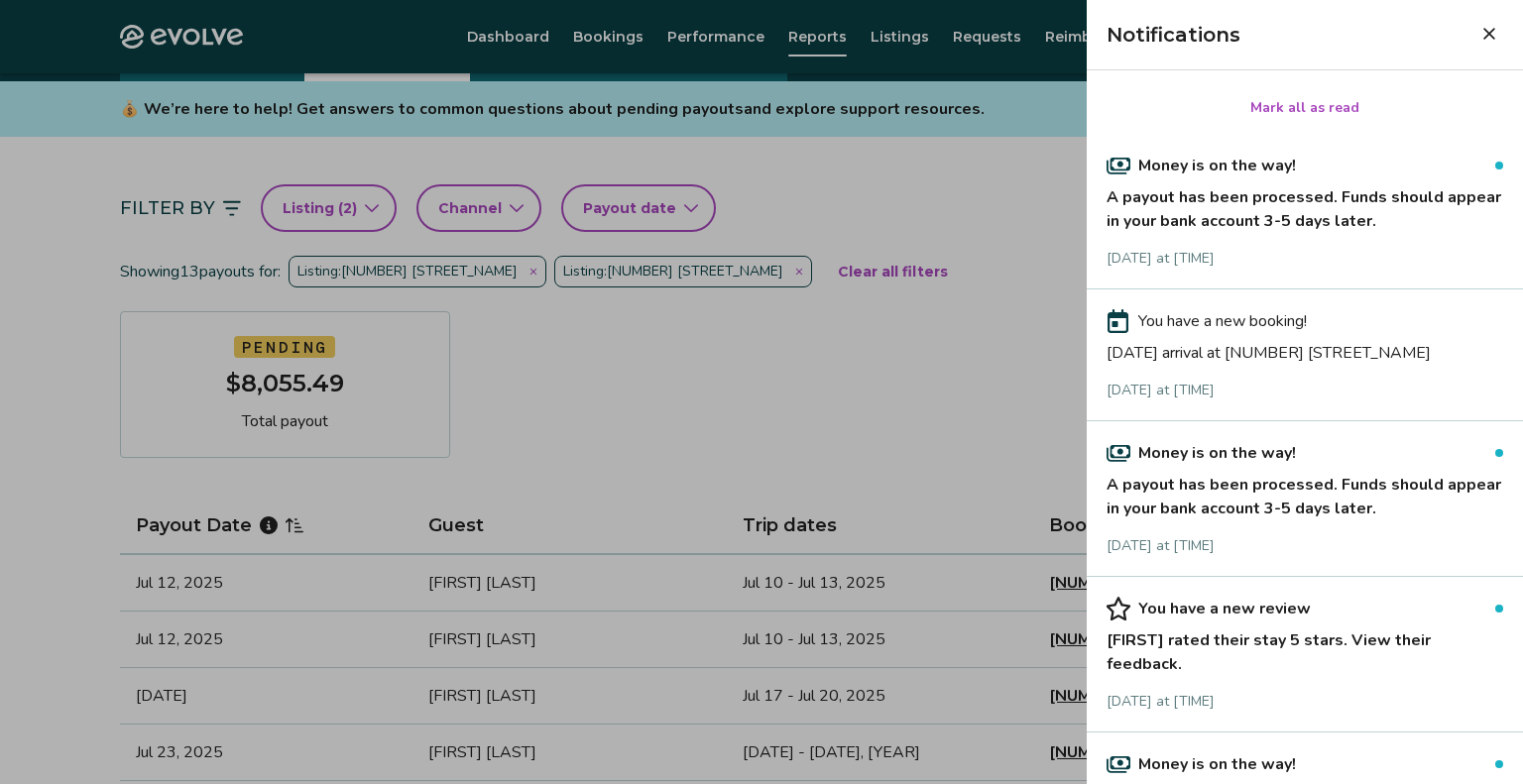 click at bounding box center [762, 392] 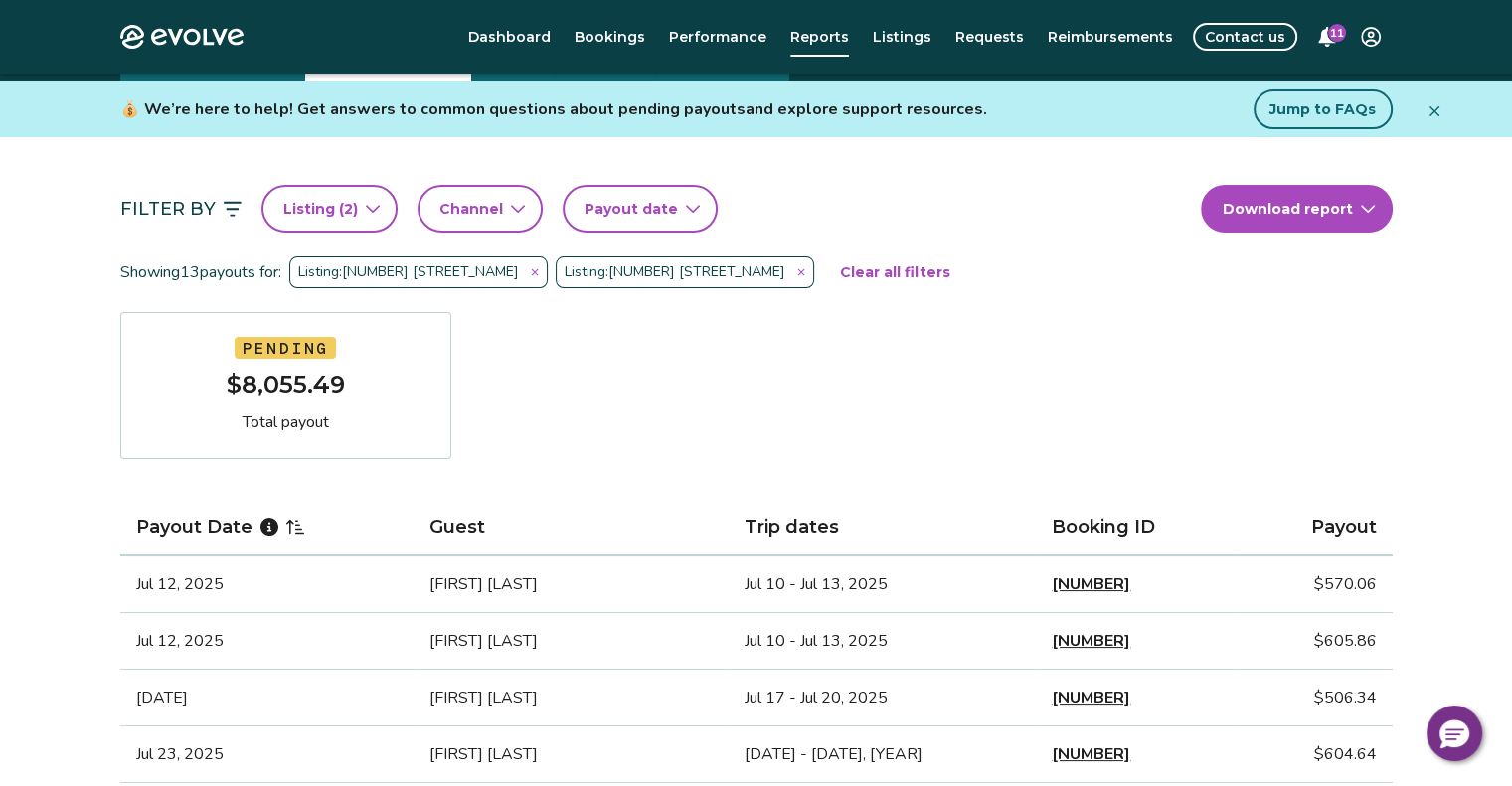 click on "[DATE] [FIRST] [LAST] [DATE] - [DATE], [YEAR] [NUMBER] $[PRICE]
[DATE] [FIRST] [LAST] [DATE] - [DATE], [YEAR] [NUMBER] $[PRICE]
[DATE] [FIRST] [LAST] [DATE] - [DATE], [YEAR] [NUMBER] $[PRICE]
[DATE] [FIRST] [LAST] [DATE] - [DATE], [YEAR] [NUMBER] $[PRICE]
[DATE] [FIRST] [LAST] [DATE] - [DATE], [YEAR] [NUMBER] $[PRICE]
[DATE] [FIRST] [LAST] [DATE] - [DATE], [YEAR] [NUMBER] $[PRICE]
[DATE] [FIRST] [LAST] [DATE] - [DATE], [YEAR] [NUMBER] $[PRICE]
[DATE] [FIRST] [LAST] [DATE] - [DATE], [YEAR] [NUMBER] $[PRICE]" at bounding box center (756, 966) 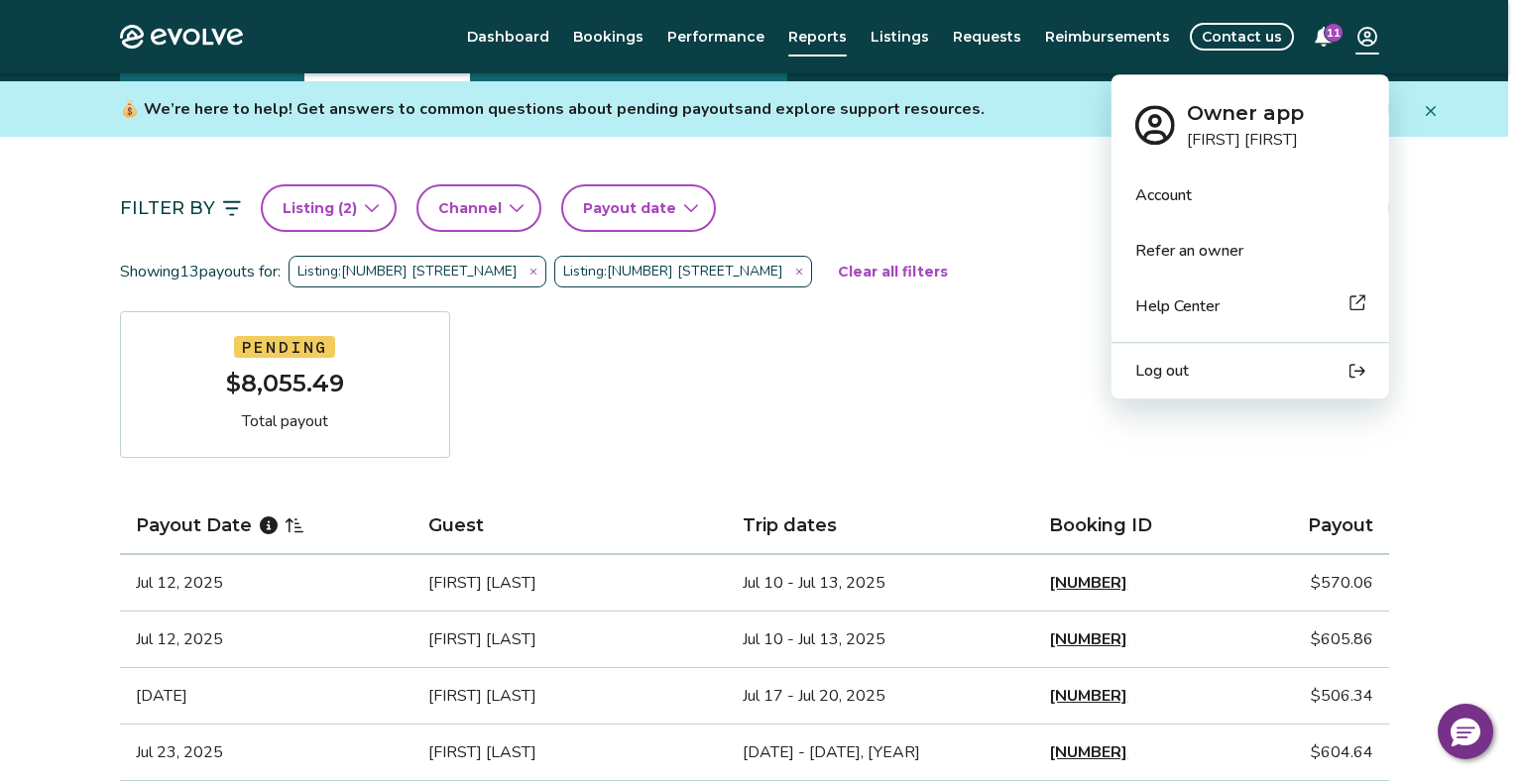 click on "Log out" at bounding box center [1162, 371] 